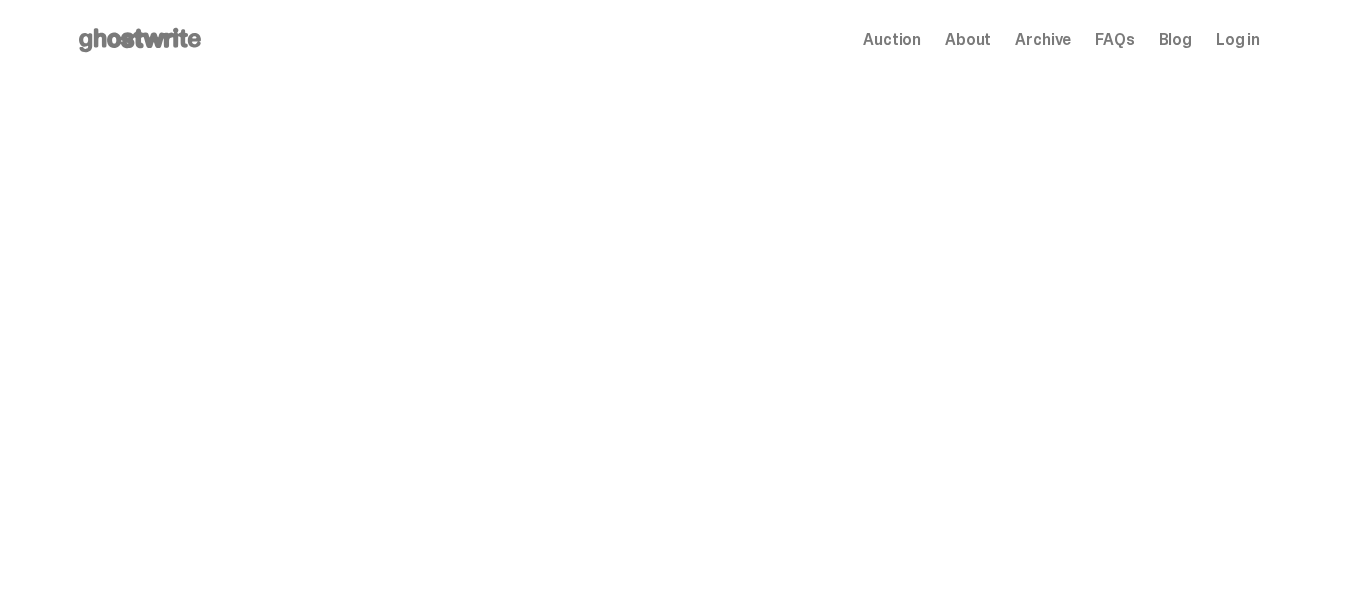 scroll, scrollTop: 0, scrollLeft: 0, axis: both 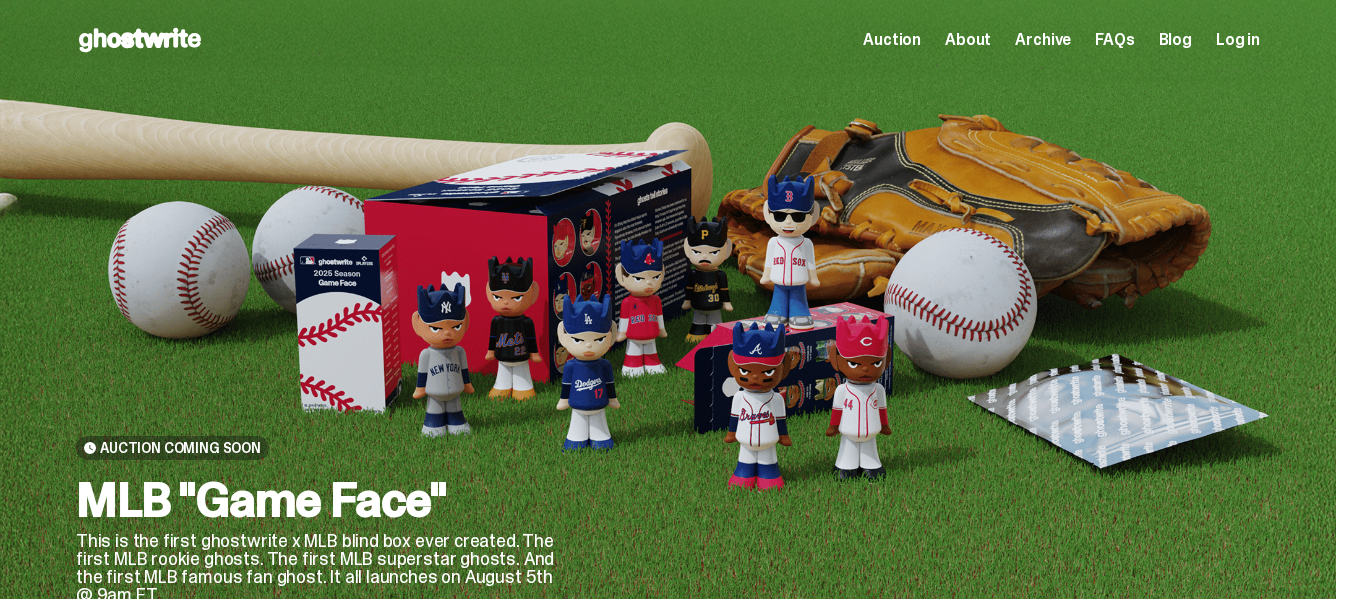 click on "Log in" at bounding box center (1238, 40) 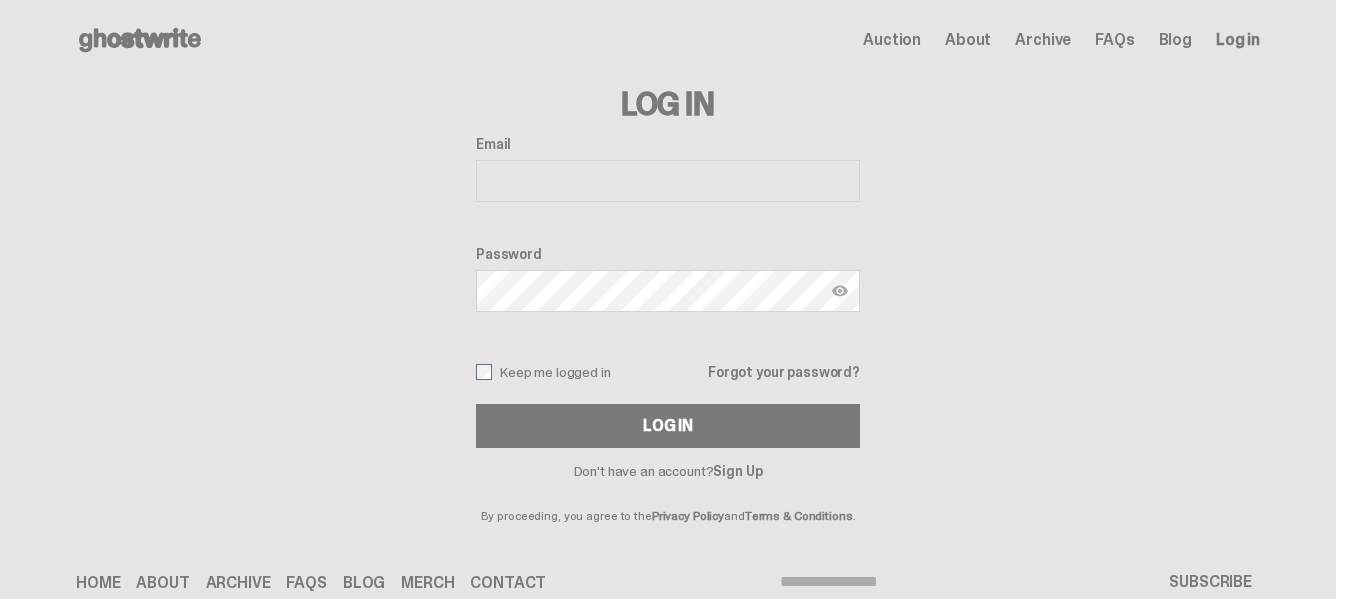 click on "Sign Up" at bounding box center [737, 471] 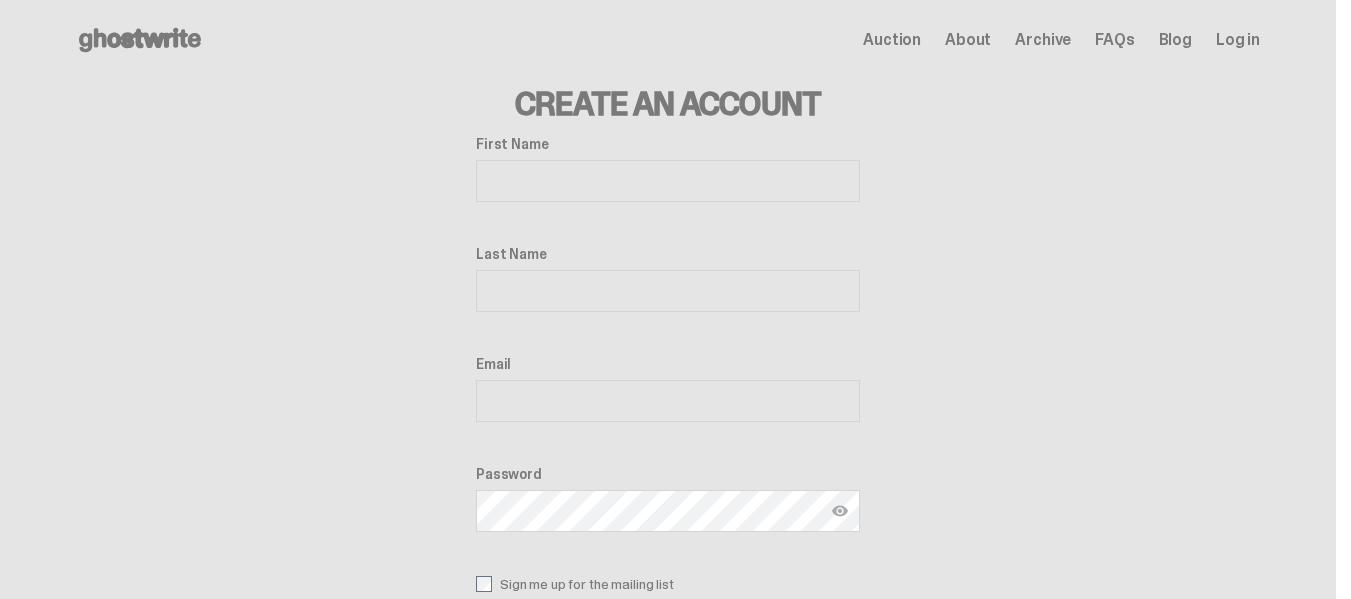 click on "First Name" at bounding box center [668, 181] 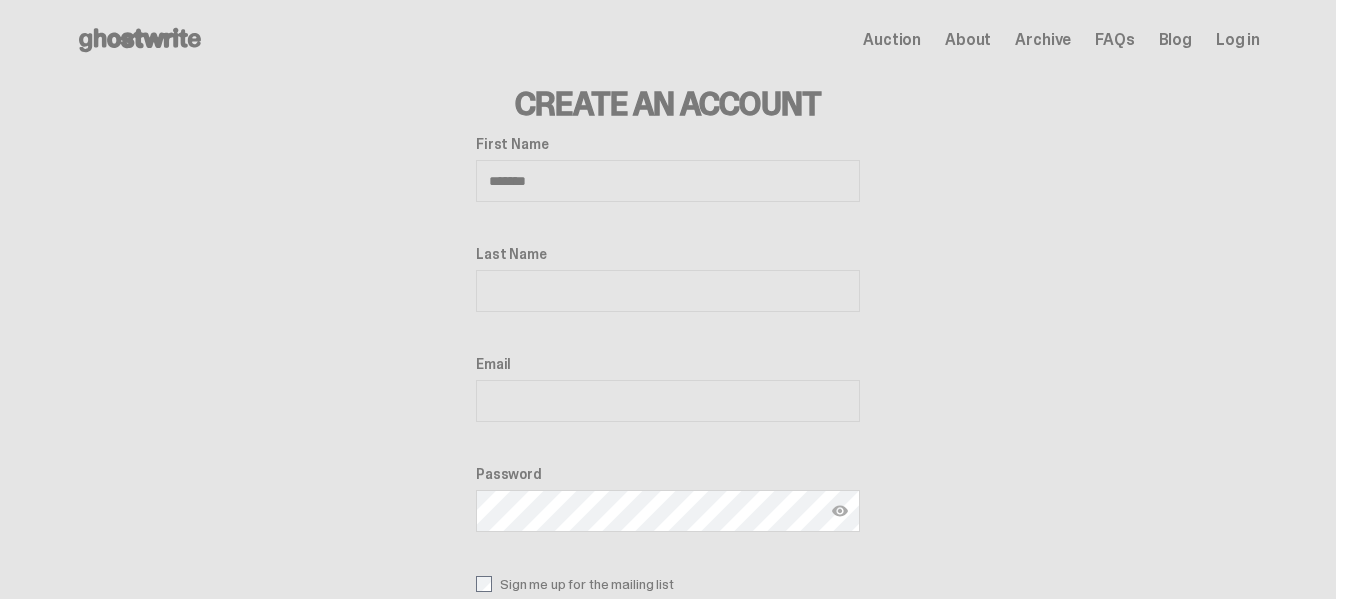 type on "*******" 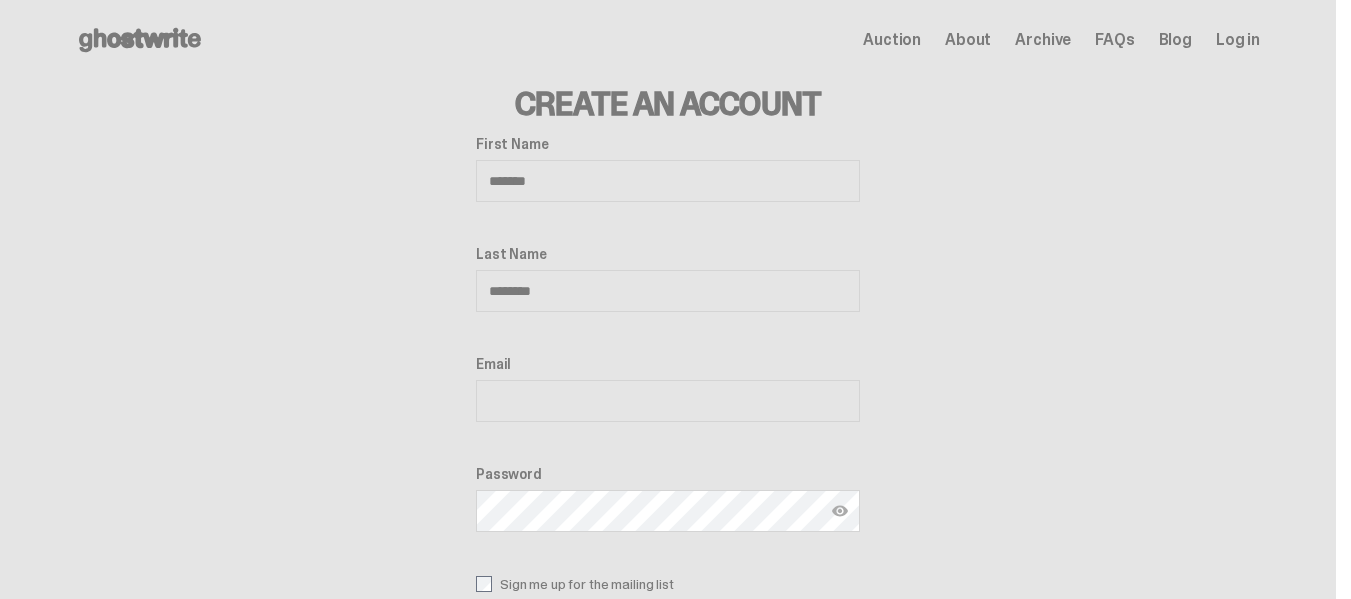 type on "********" 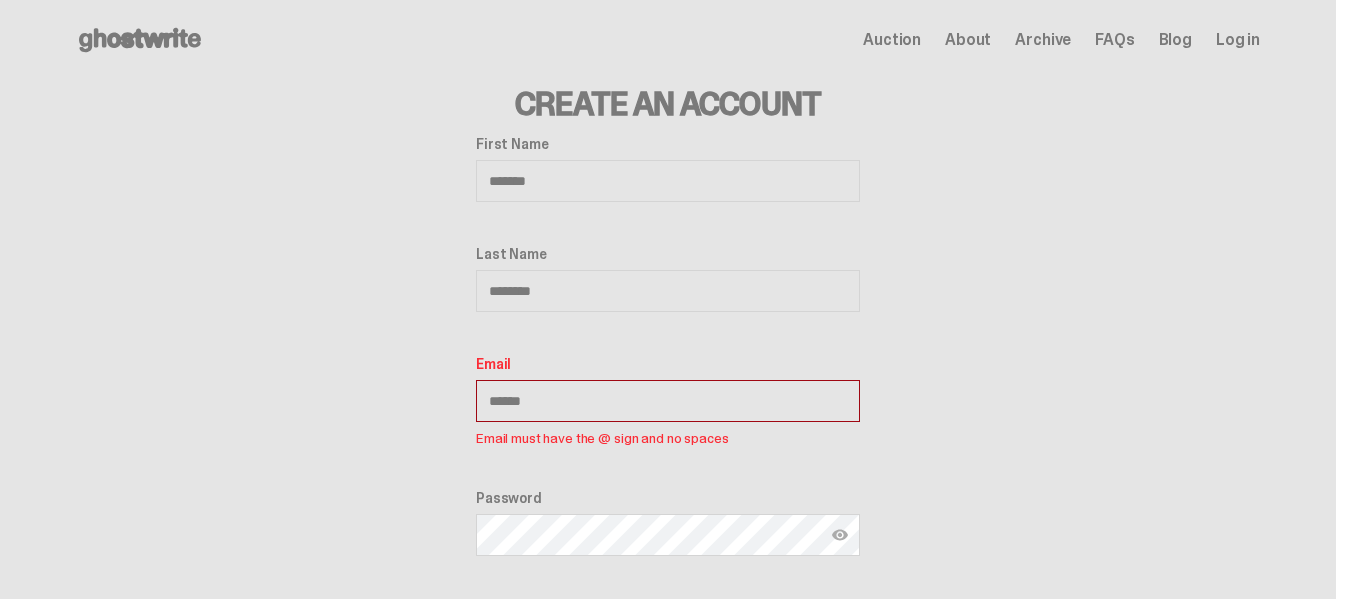 type on "**********" 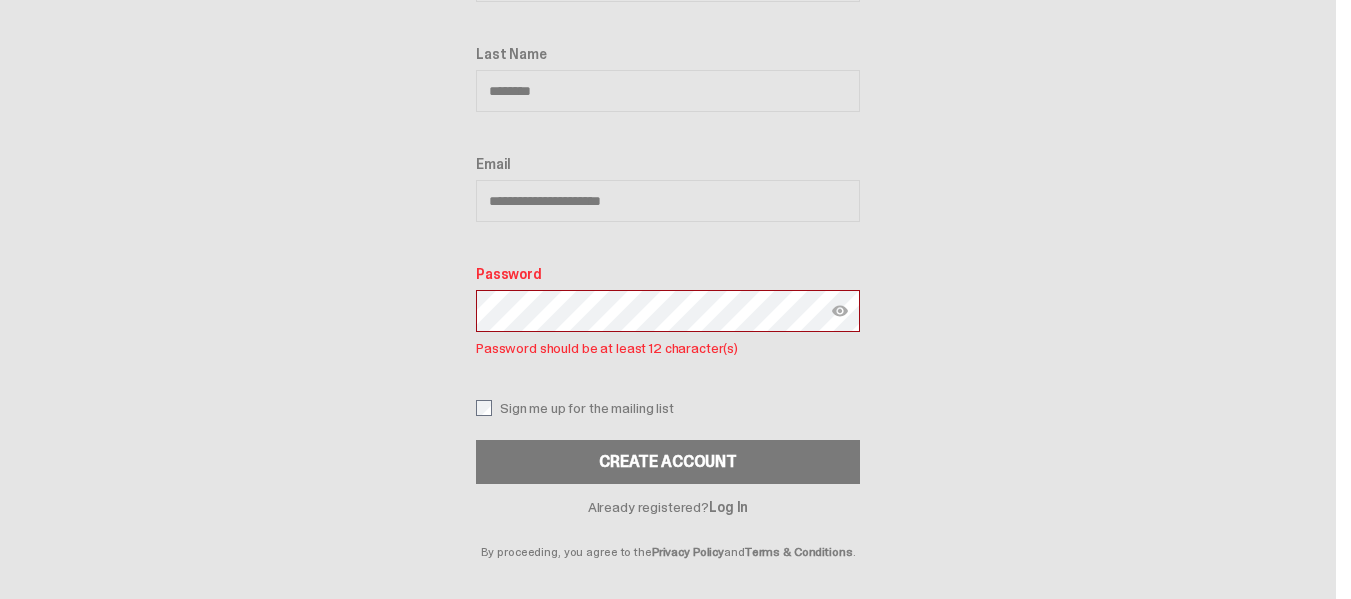 scroll, scrollTop: 202, scrollLeft: 0, axis: vertical 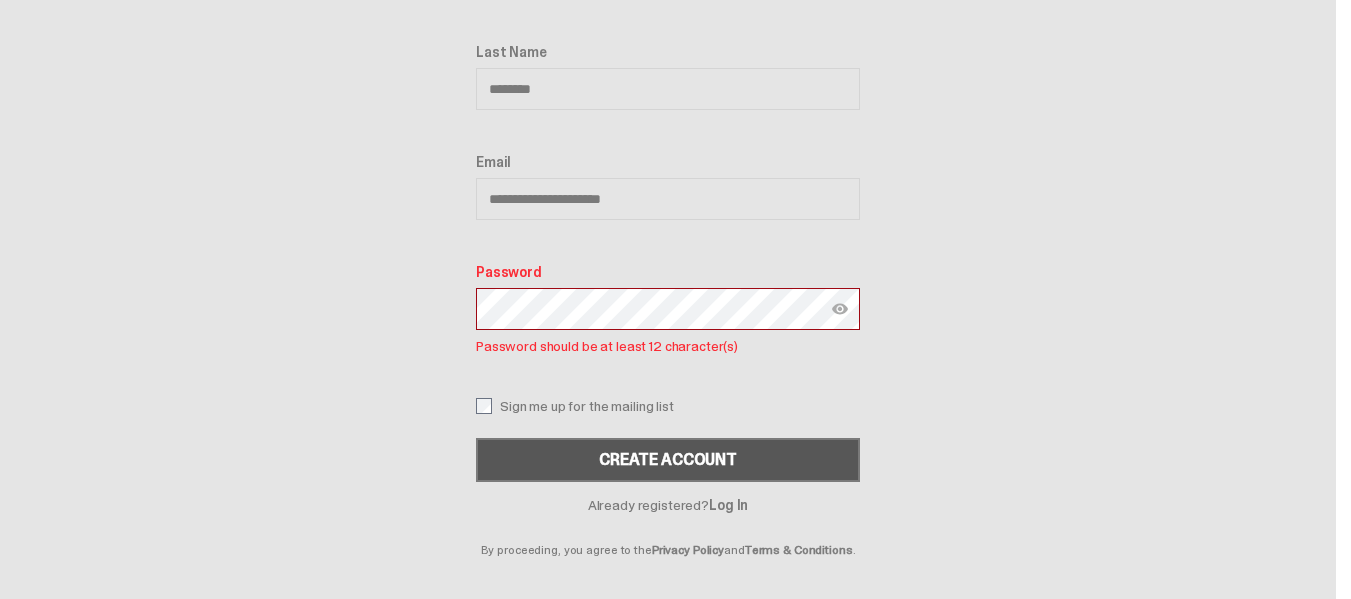 click on "Create Account" at bounding box center (668, 460) 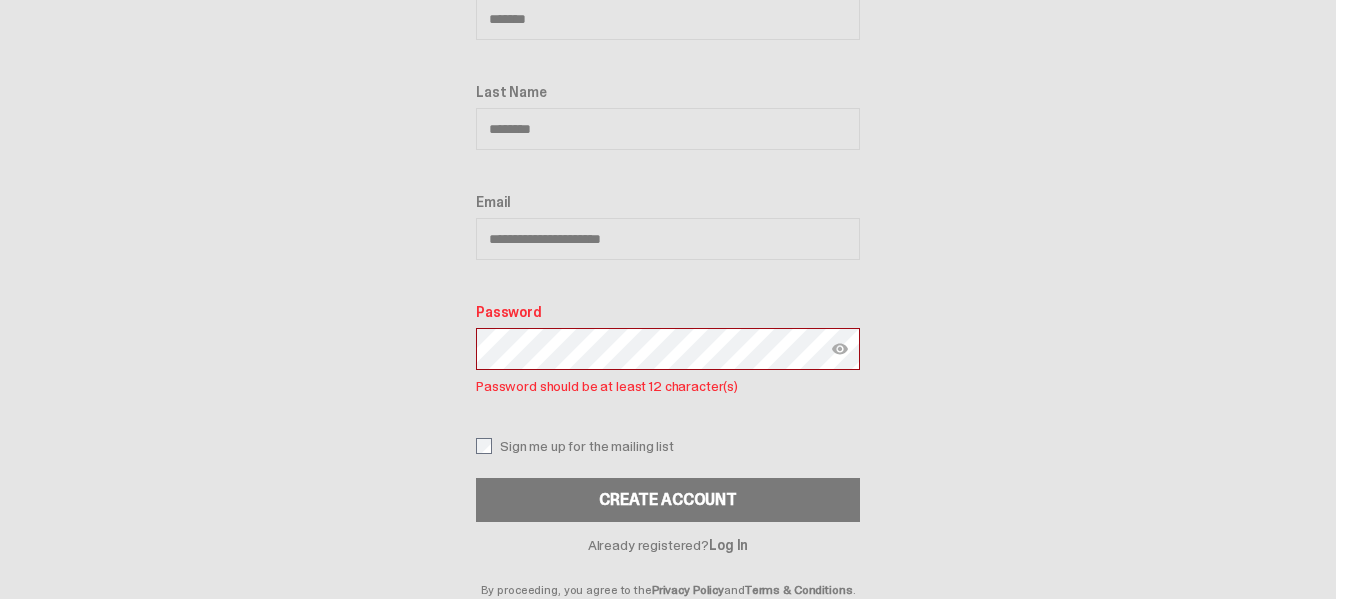 click on "**********" at bounding box center [668, 237] 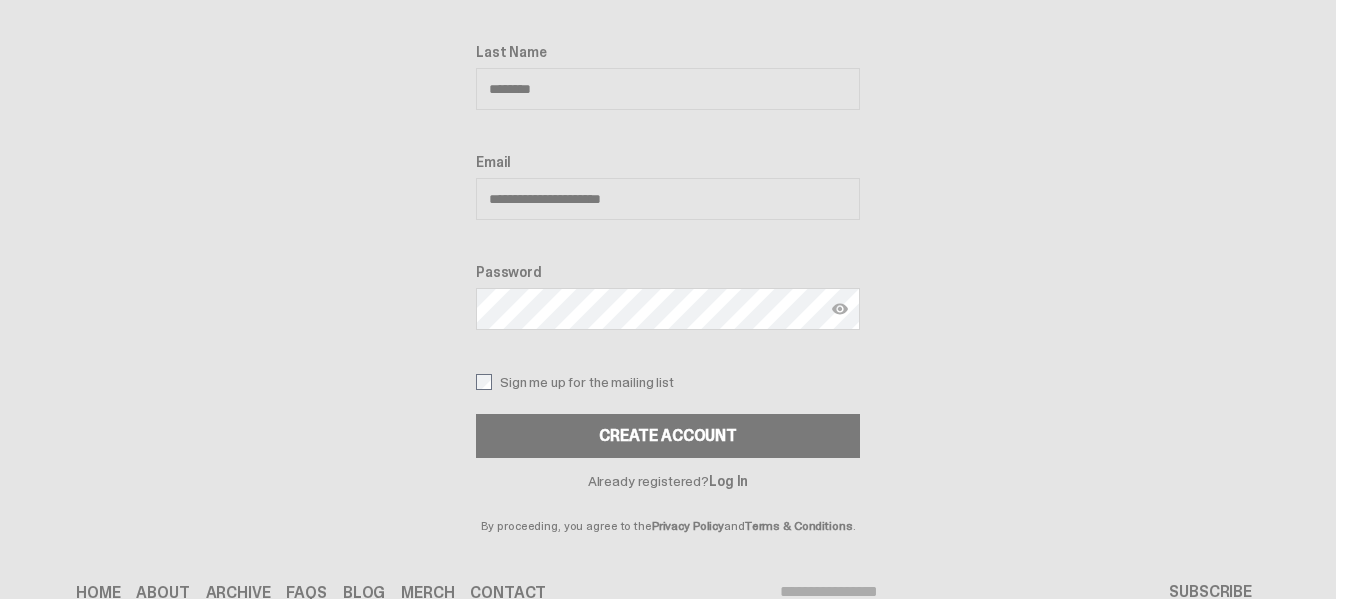 scroll, scrollTop: 162, scrollLeft: 0, axis: vertical 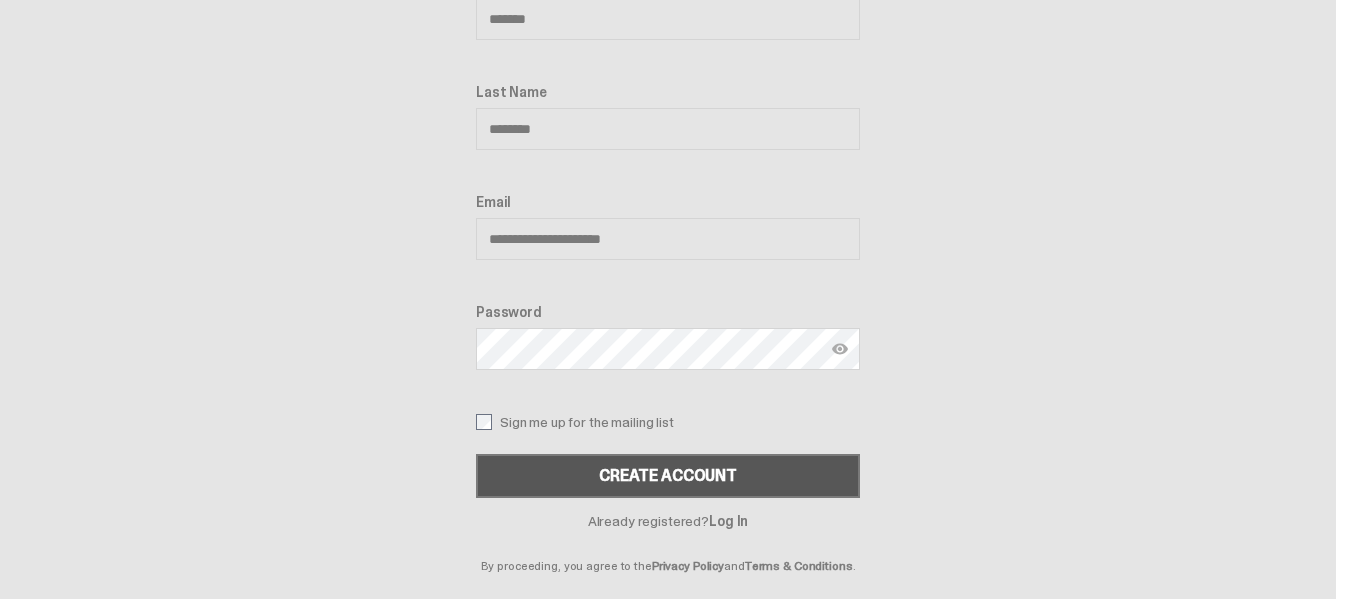 click on "Create Account" at bounding box center (668, 476) 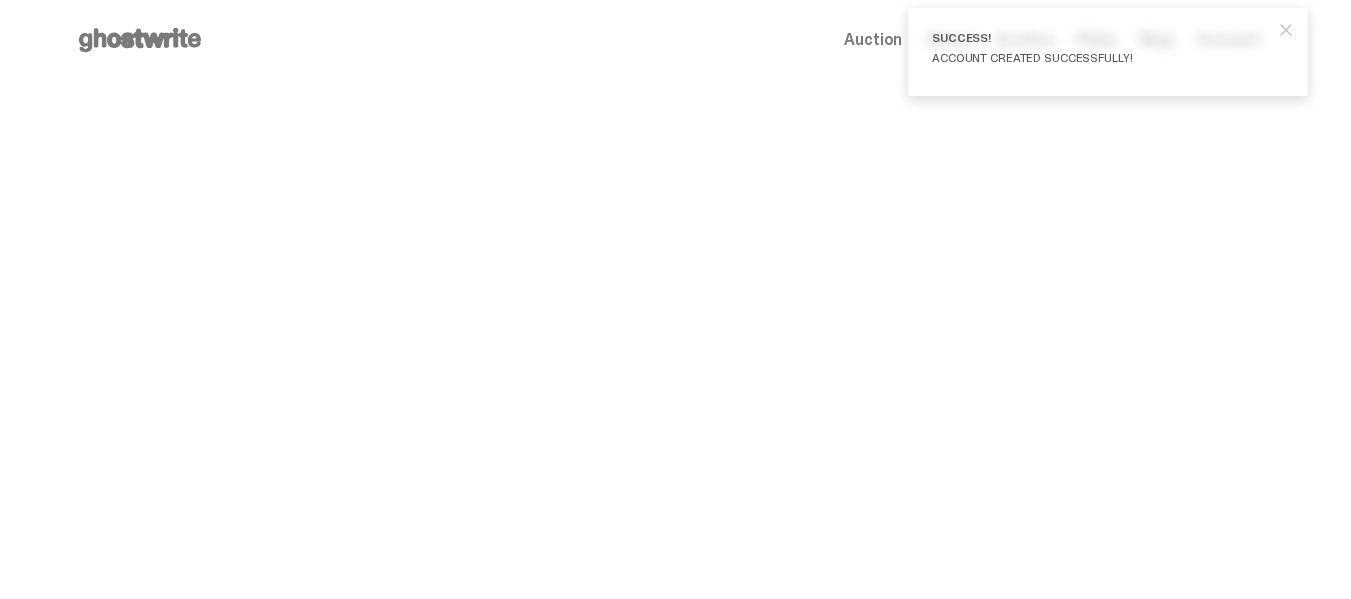 scroll, scrollTop: 0, scrollLeft: 0, axis: both 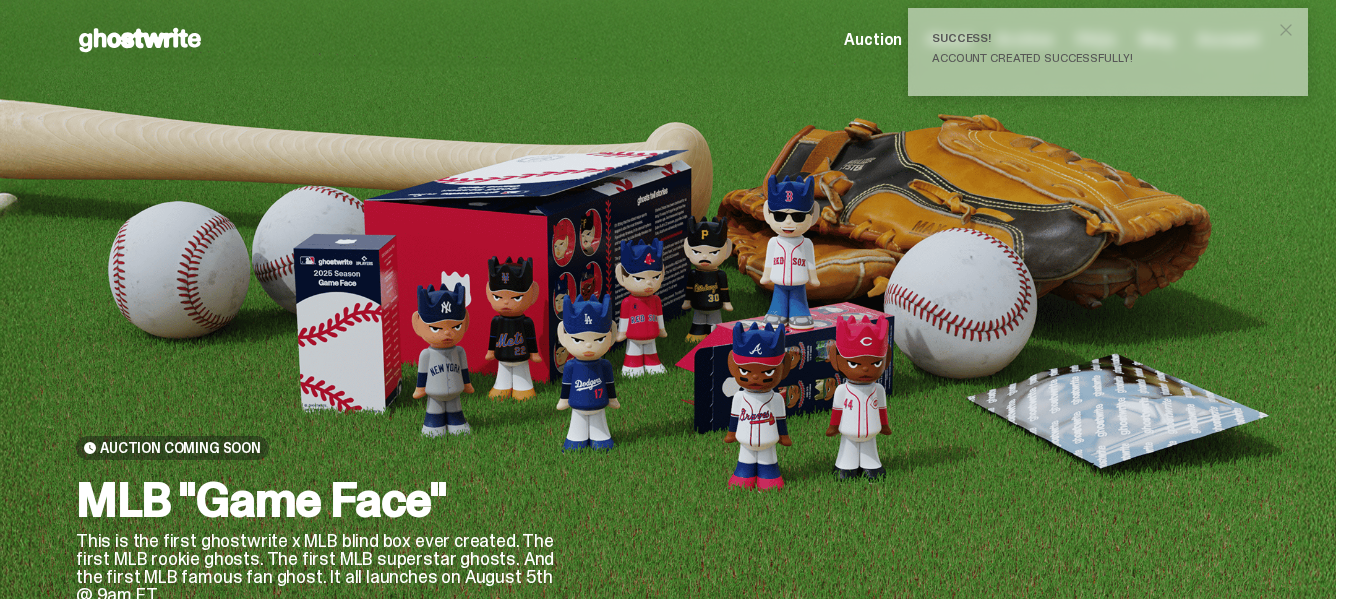 click at bounding box center (1286, 30) 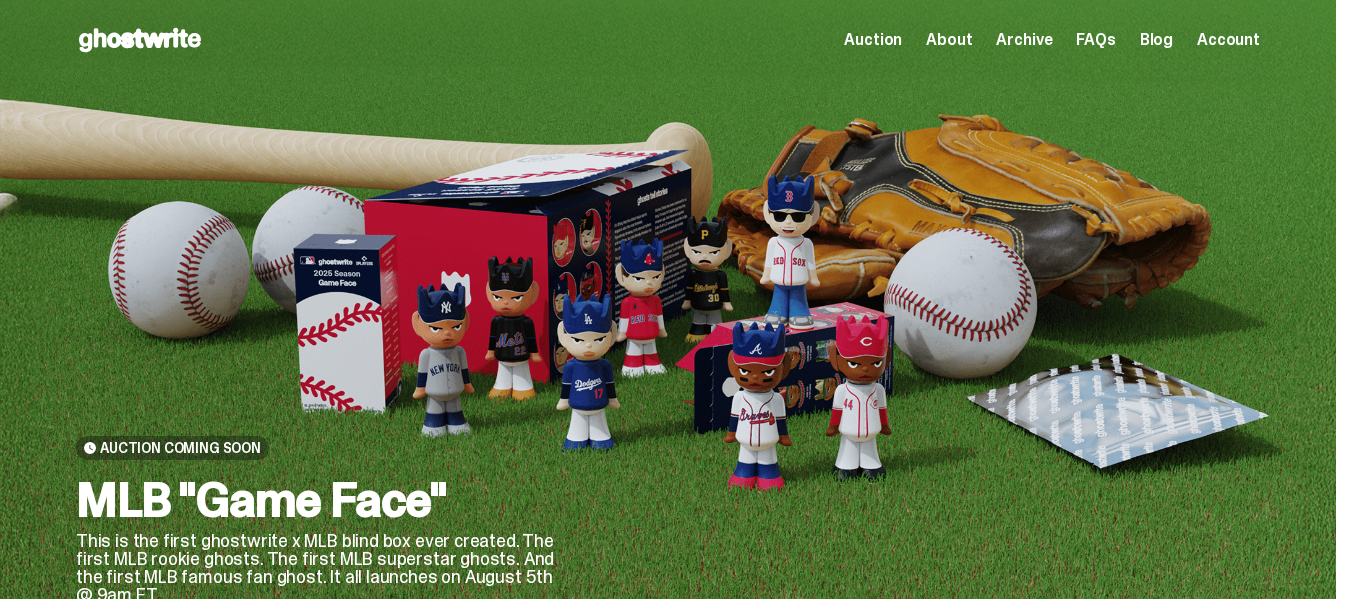 click on "Account" at bounding box center [1228, 40] 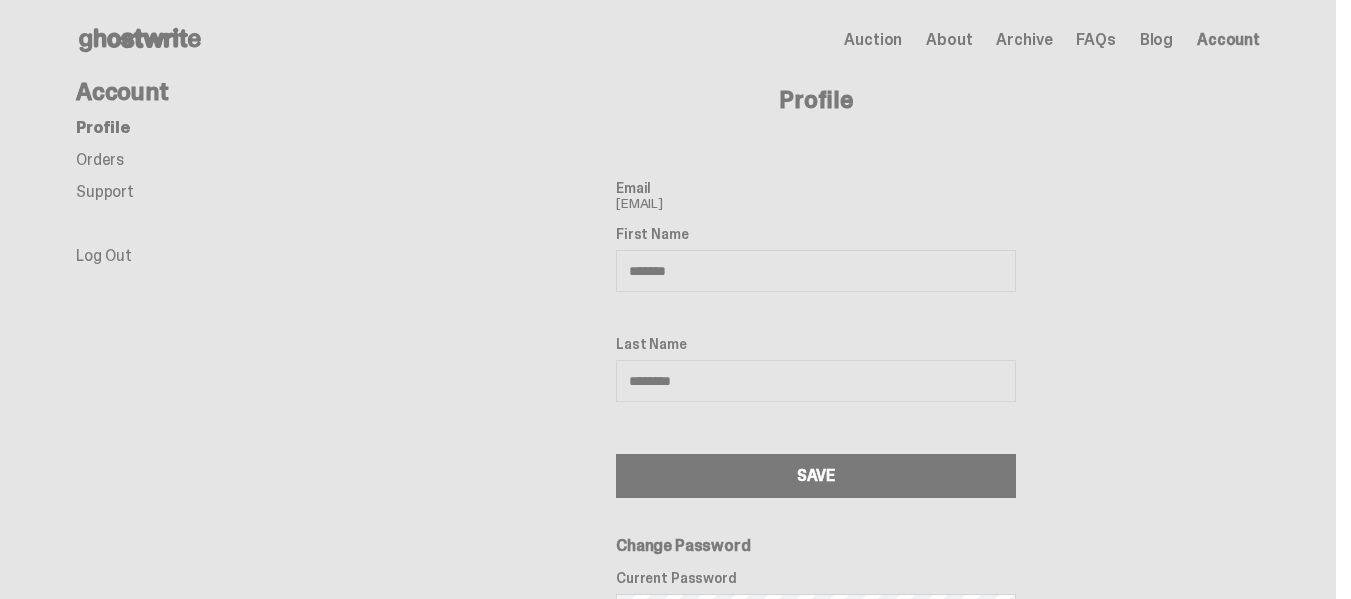 click on "Orders" at bounding box center [100, 159] 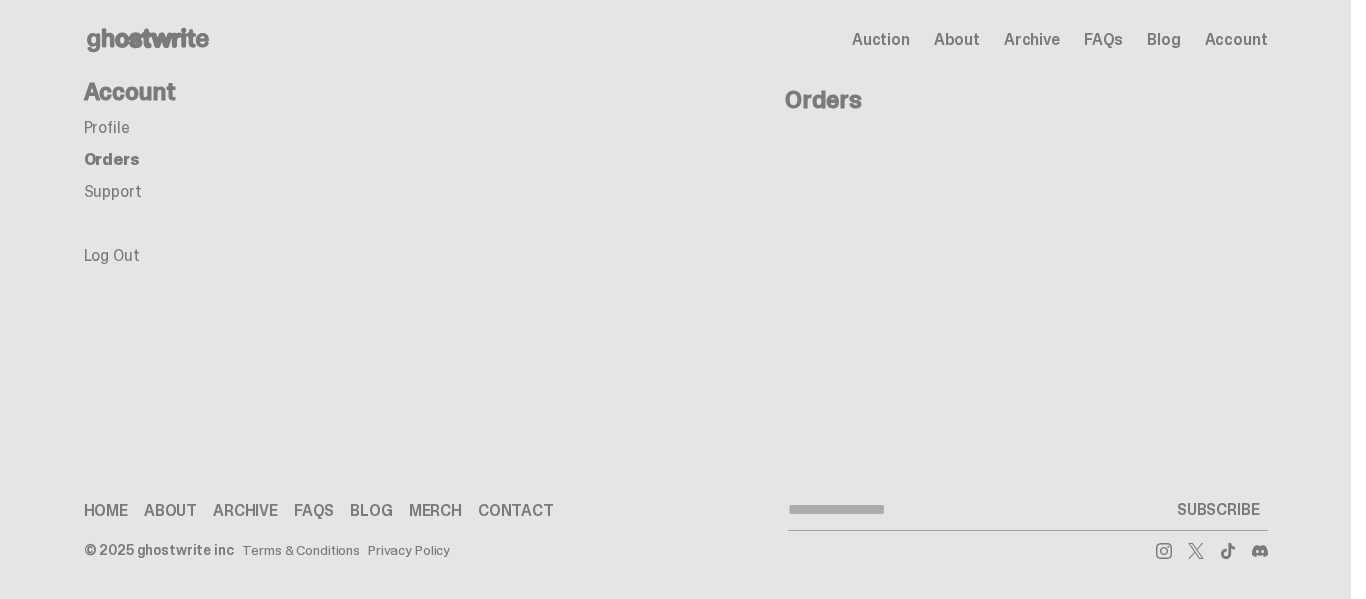 click on "Auction" at bounding box center (881, 40) 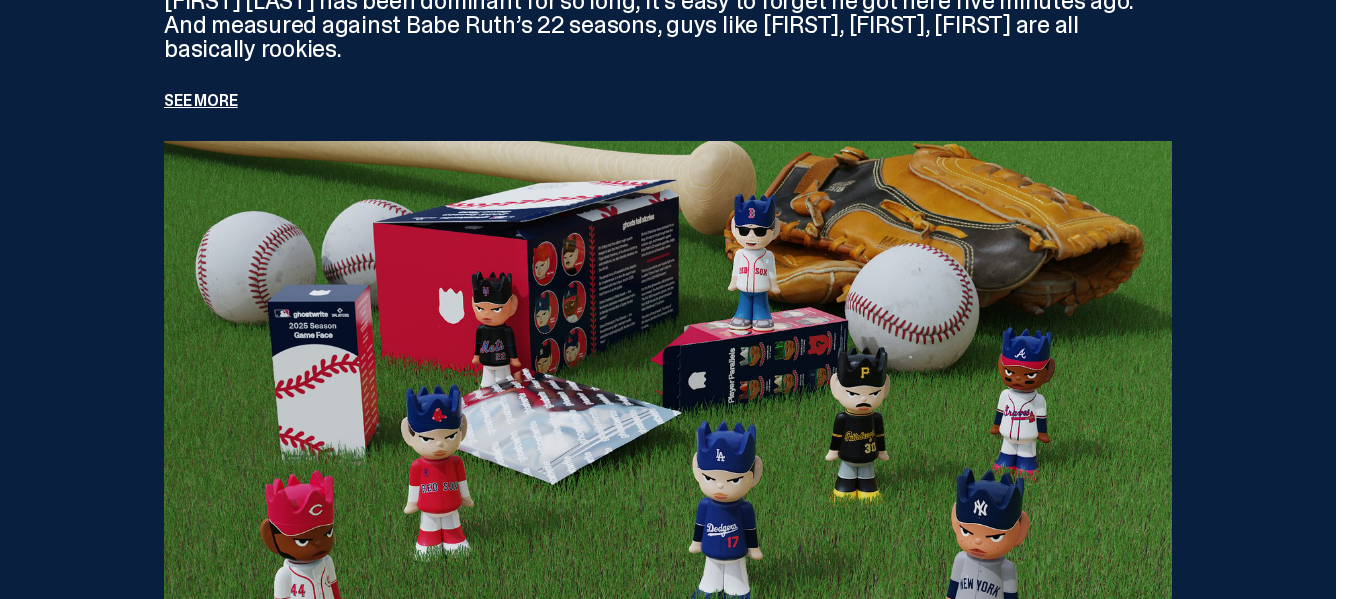 scroll, scrollTop: 0, scrollLeft: 0, axis: both 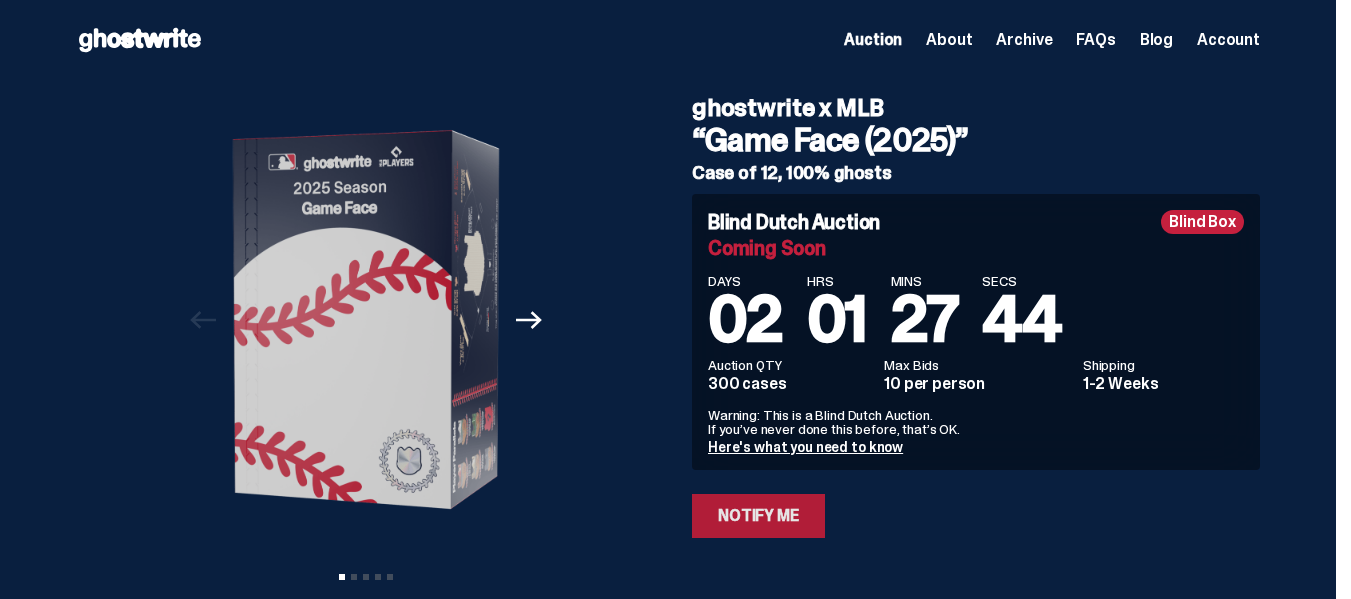 click on "Notify Me" at bounding box center (758, 516) 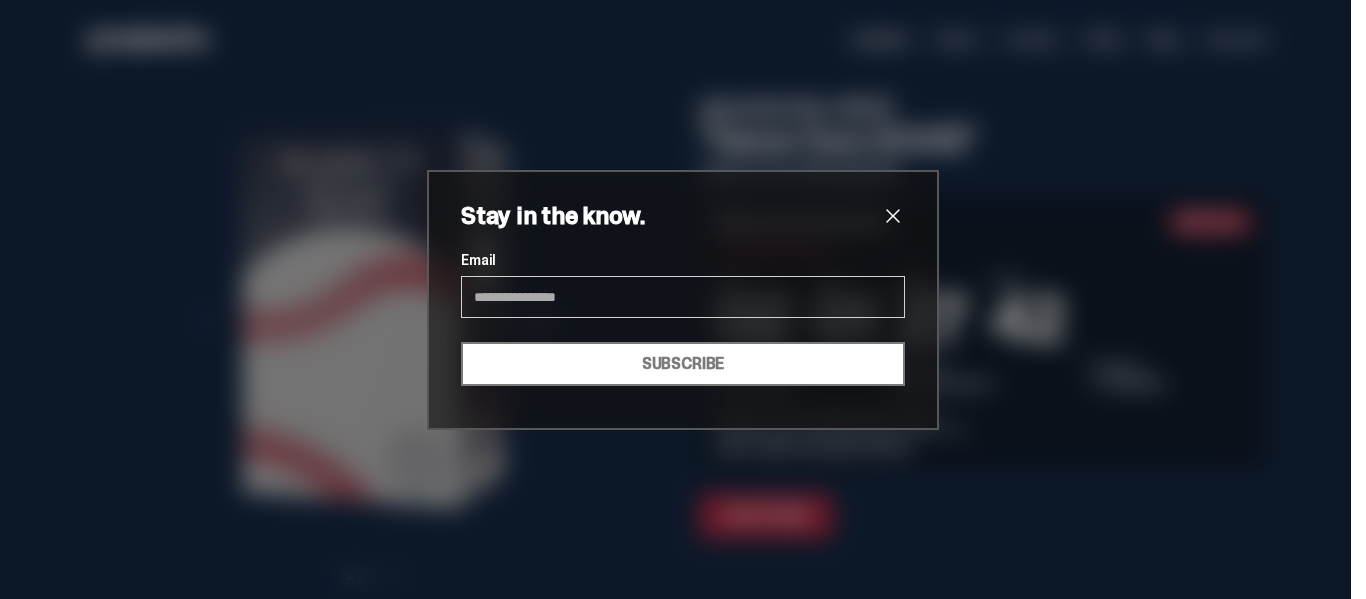 click on "Email" at bounding box center [683, 297] 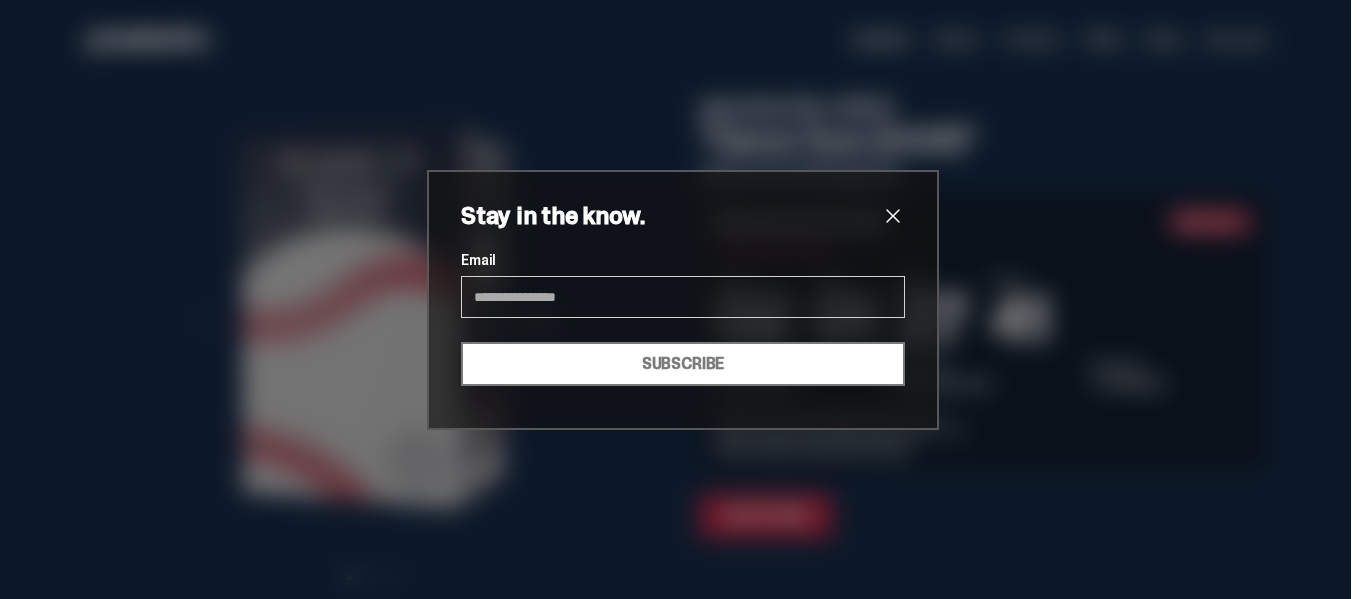 type on "**********" 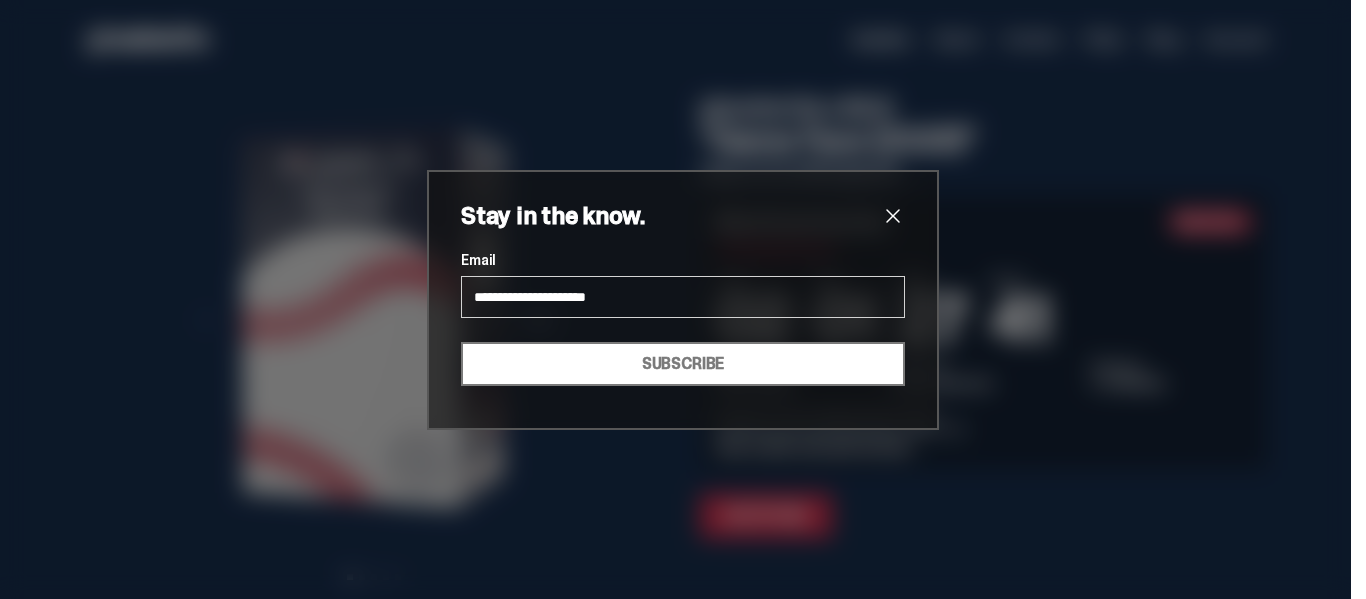 click on "SUBSCRIBE" at bounding box center (683, 364) 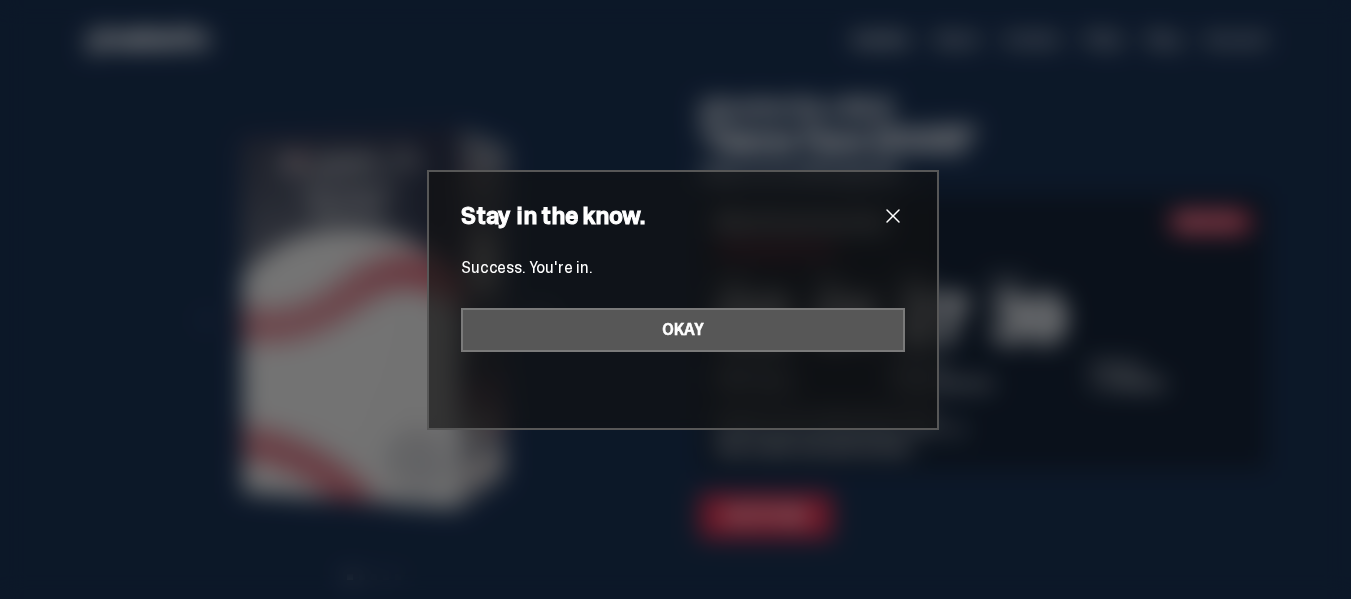 click on "OKAY" at bounding box center [683, 330] 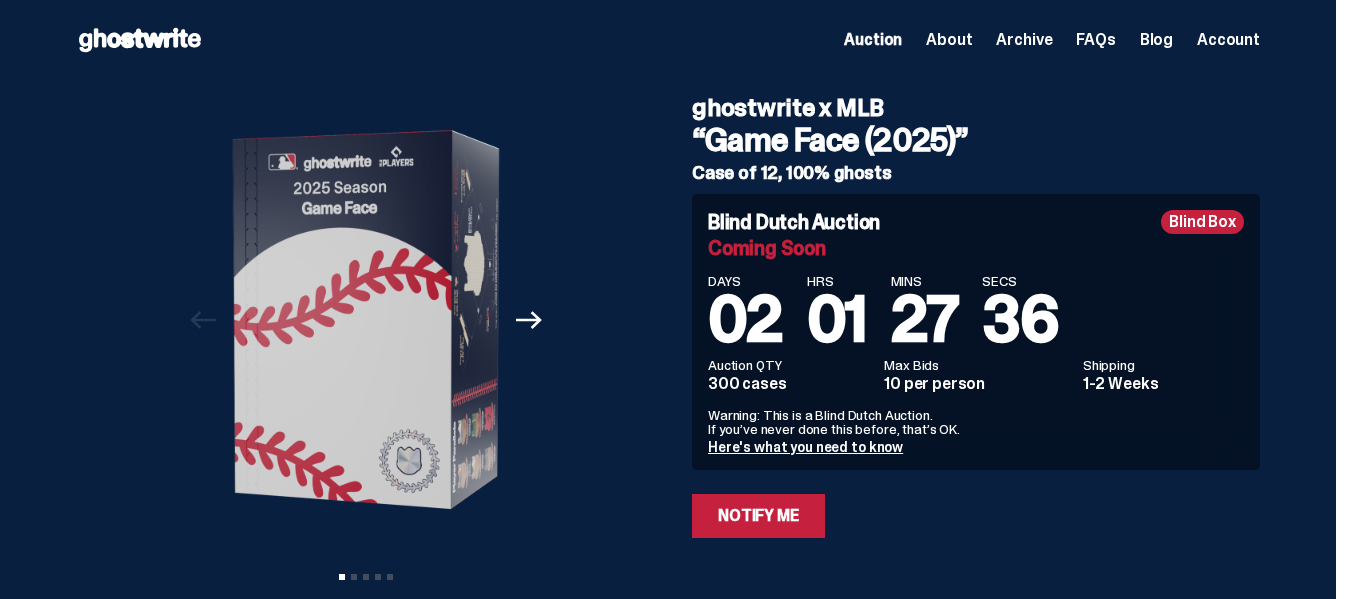 click on "Archive" at bounding box center [1024, 40] 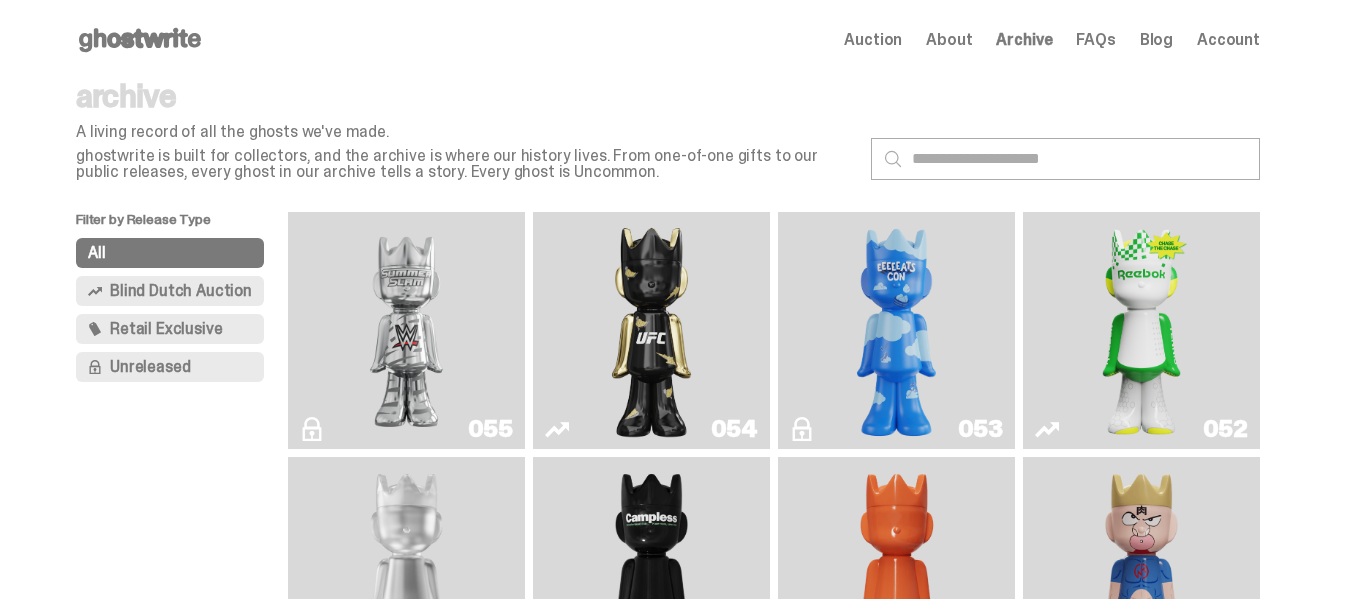 click 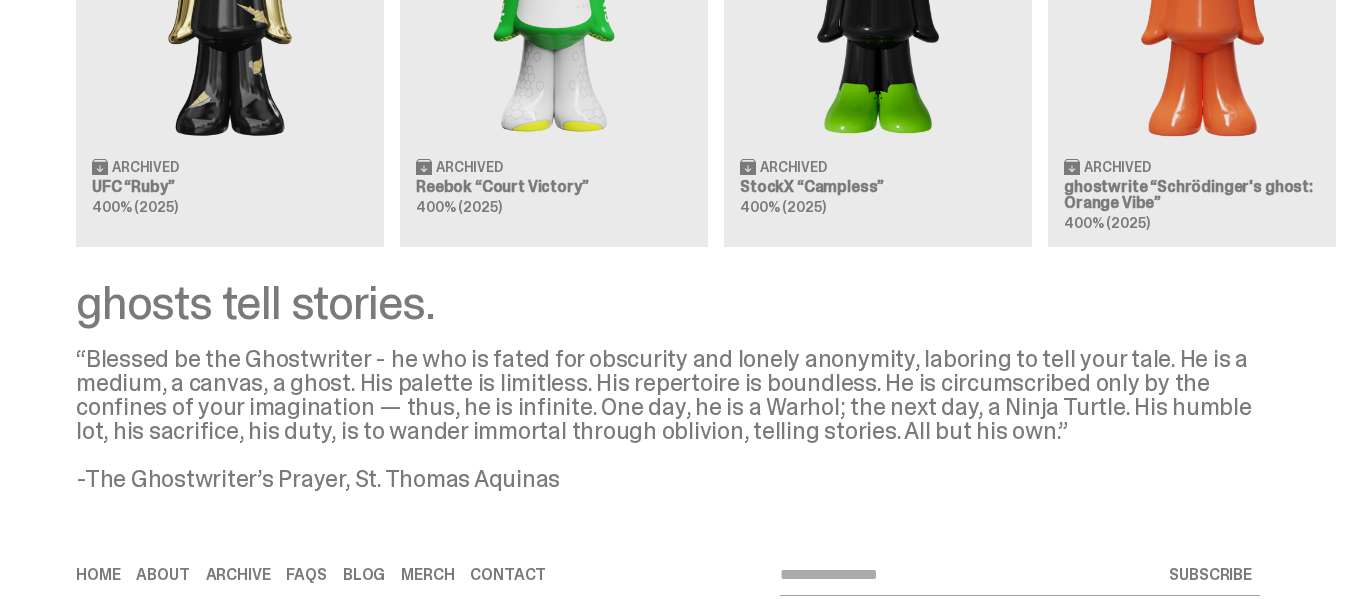 scroll, scrollTop: 1563, scrollLeft: 0, axis: vertical 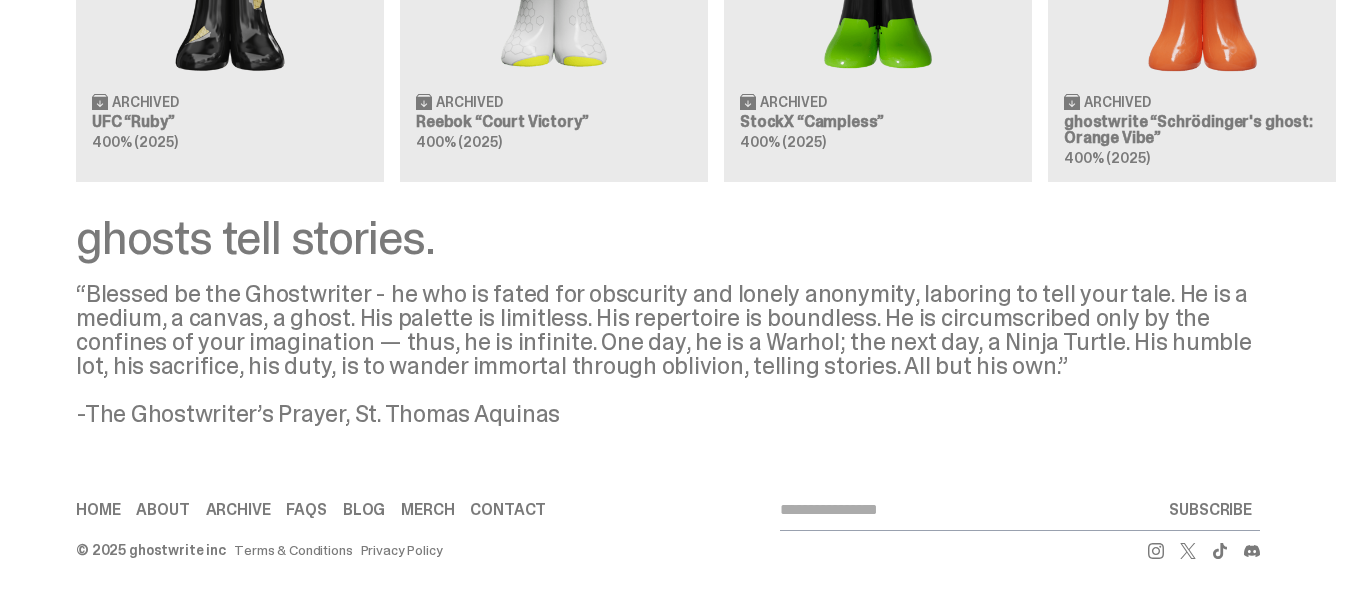 click on "Merch" at bounding box center [427, 510] 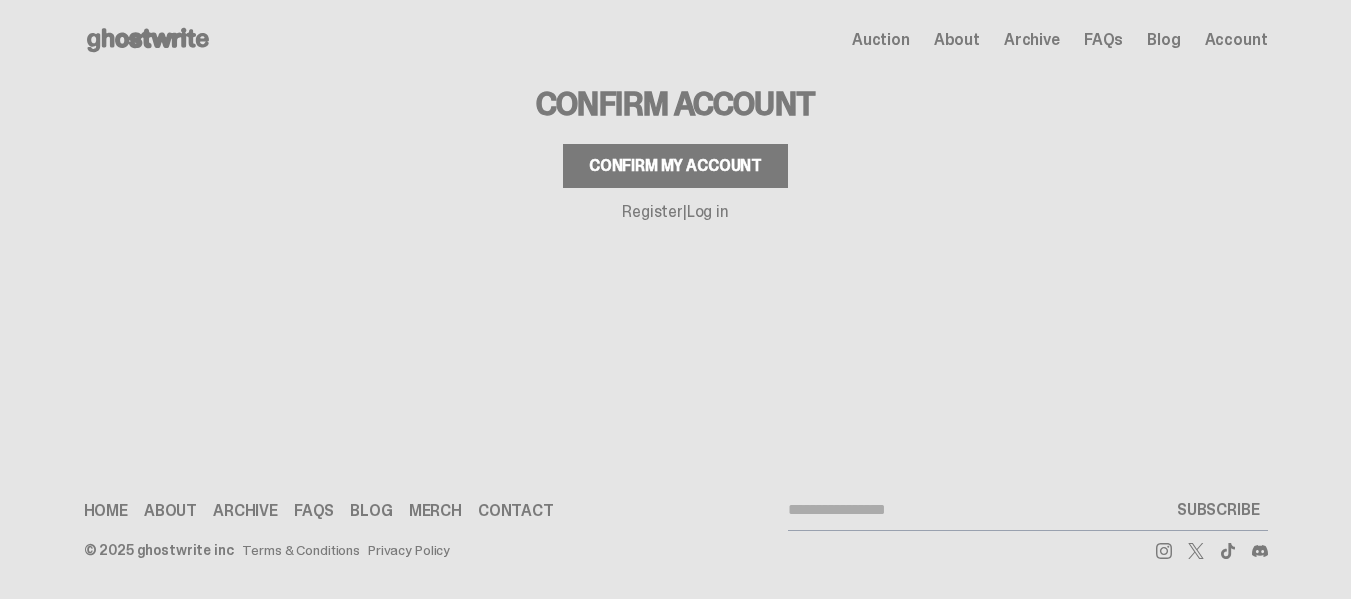 scroll, scrollTop: 0, scrollLeft: 0, axis: both 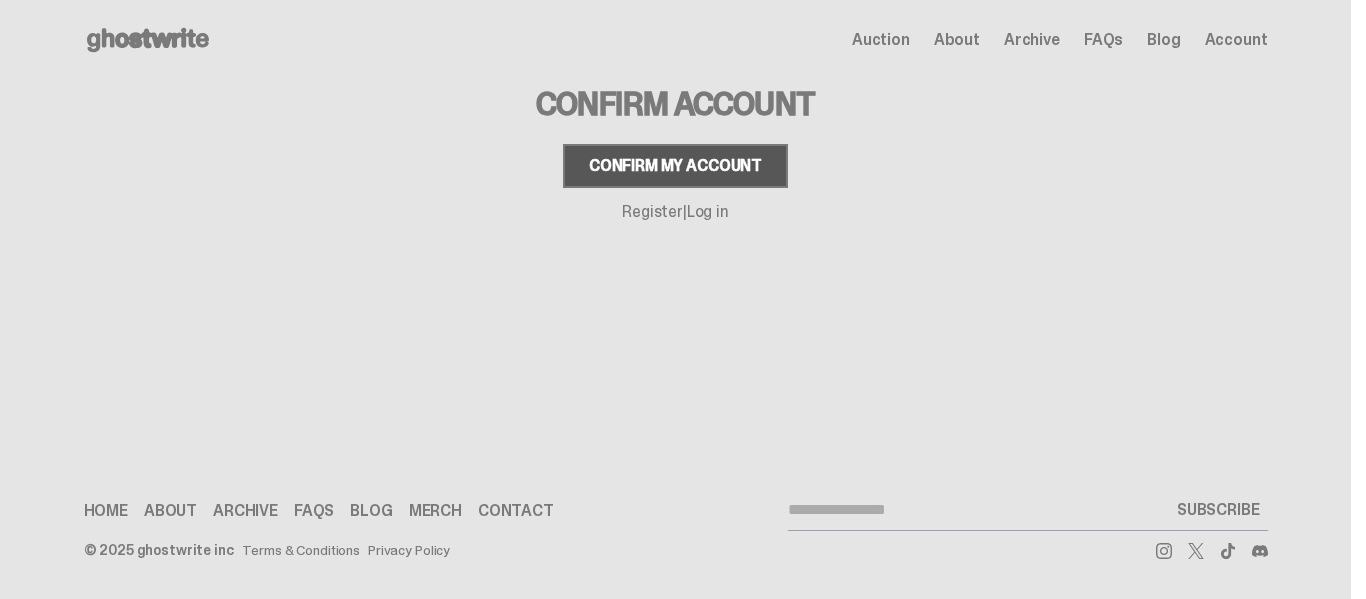 click on "Confirm my account" at bounding box center [675, 166] 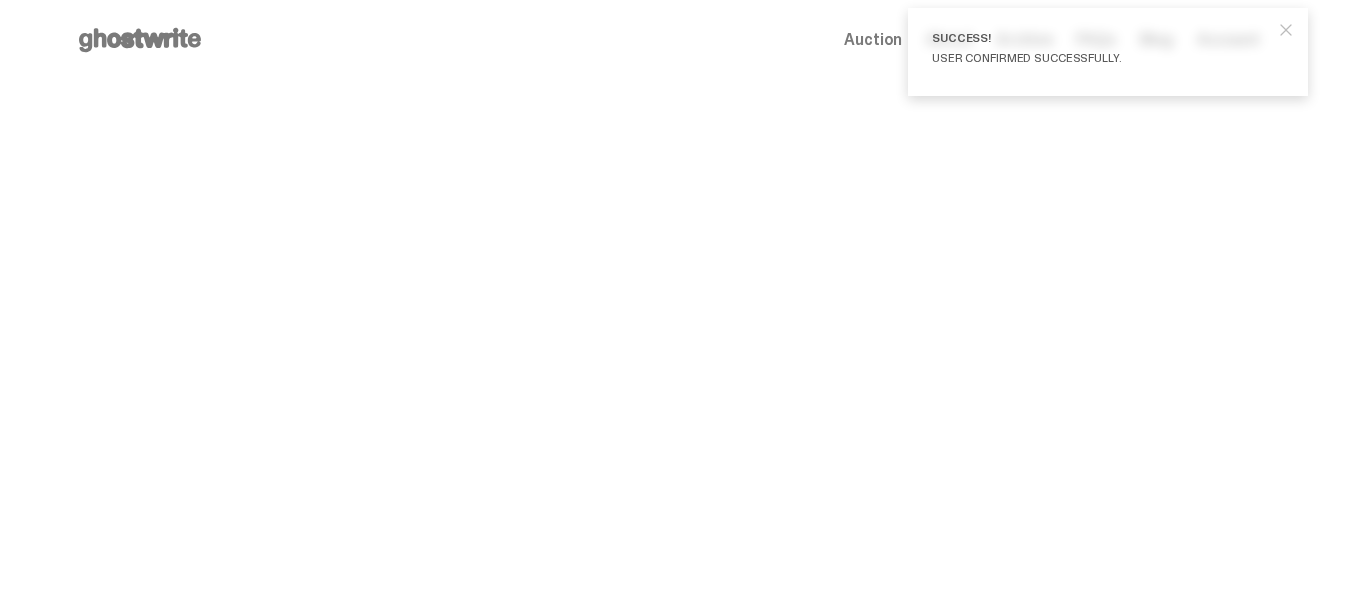 scroll, scrollTop: 0, scrollLeft: 0, axis: both 